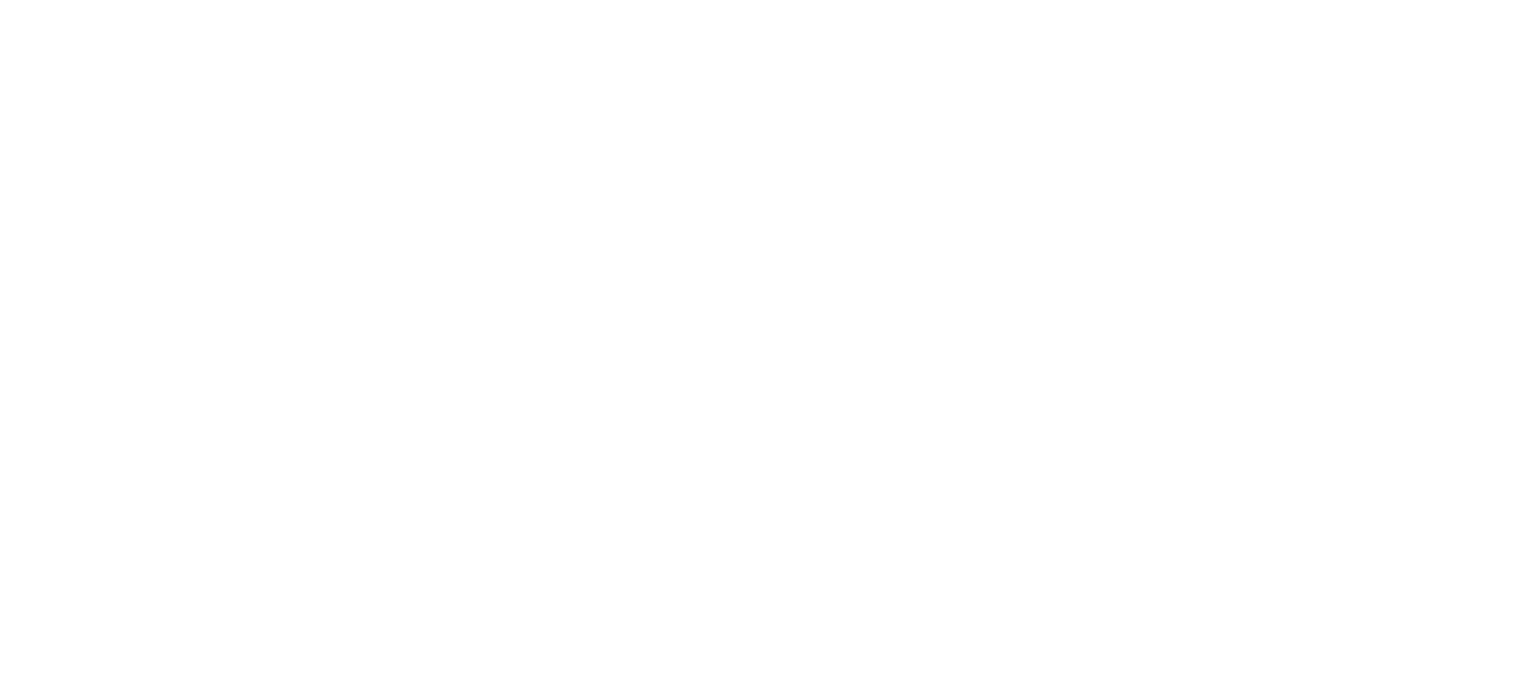 scroll, scrollTop: 0, scrollLeft: 0, axis: both 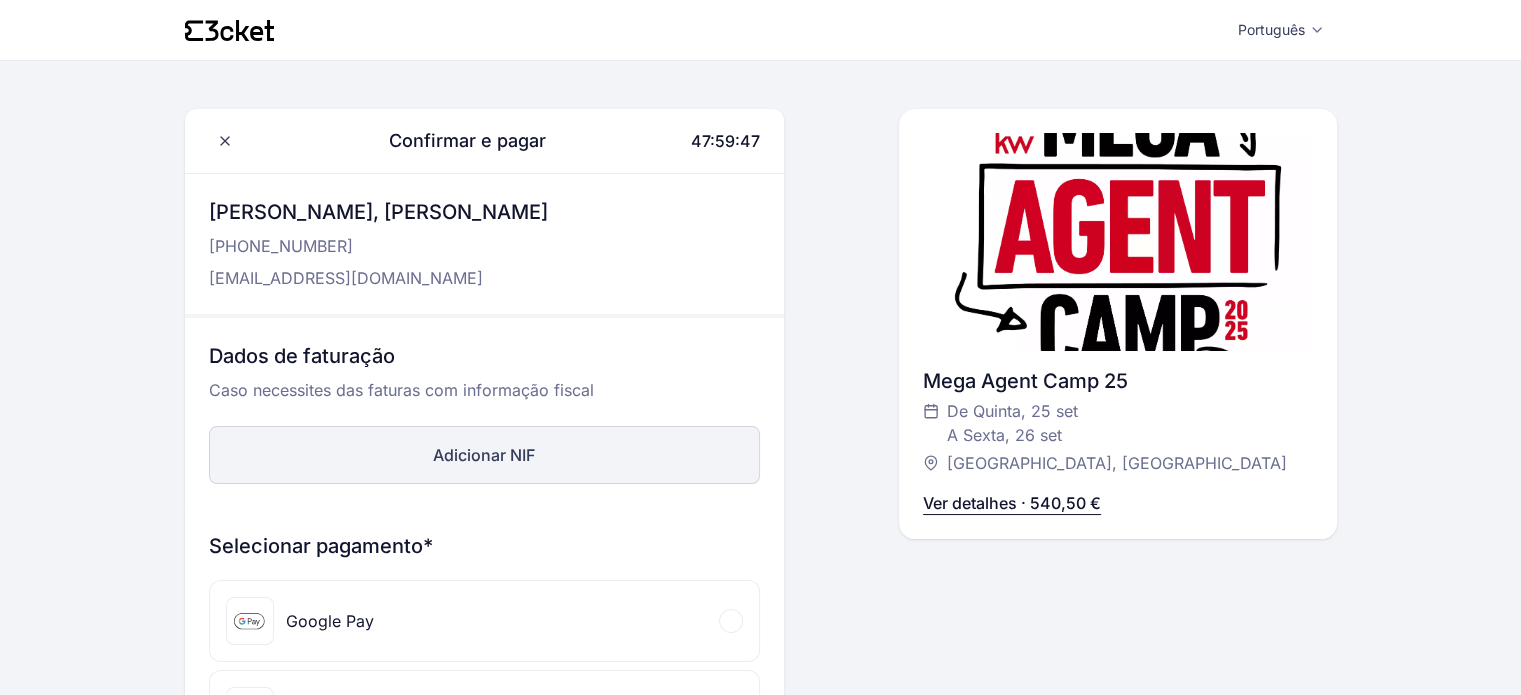 click on "Adicionar NIF" at bounding box center (484, 455) 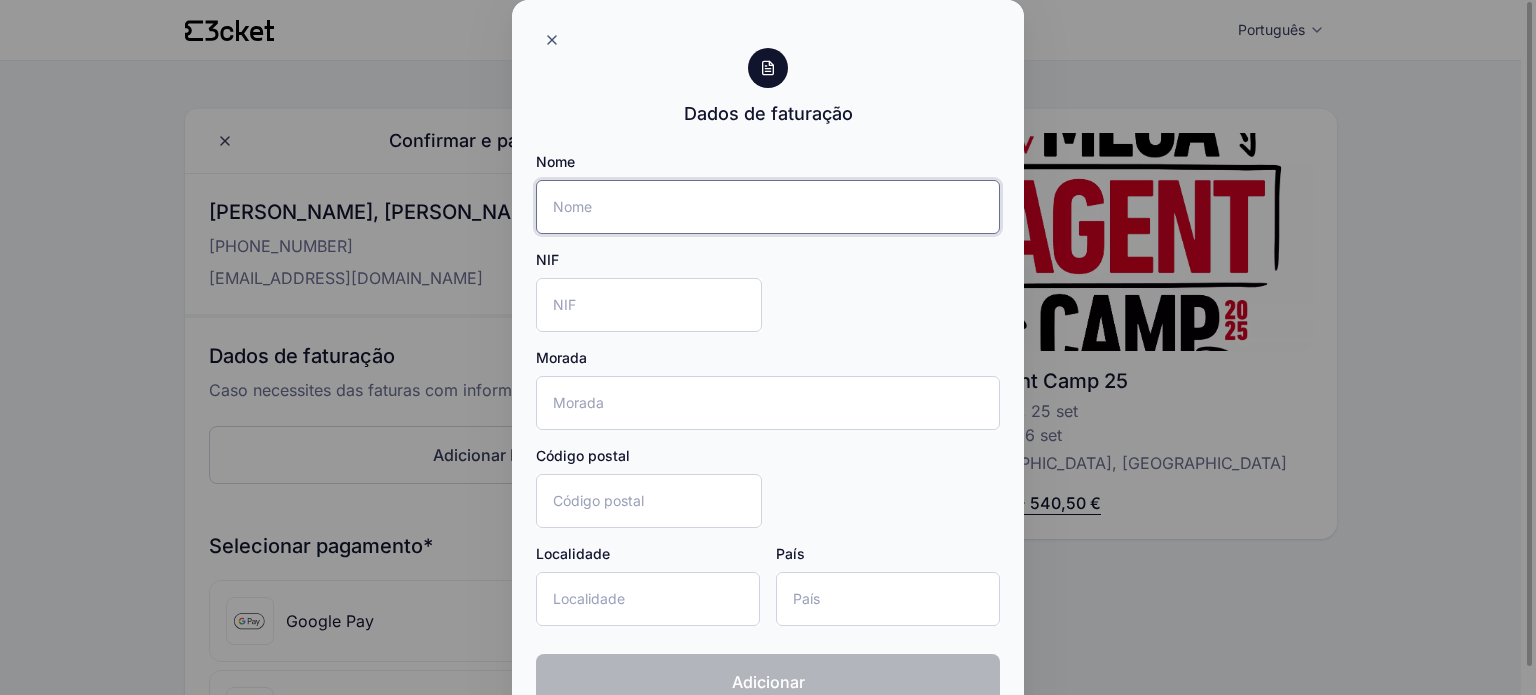 click on "Nome" at bounding box center [768, 207] 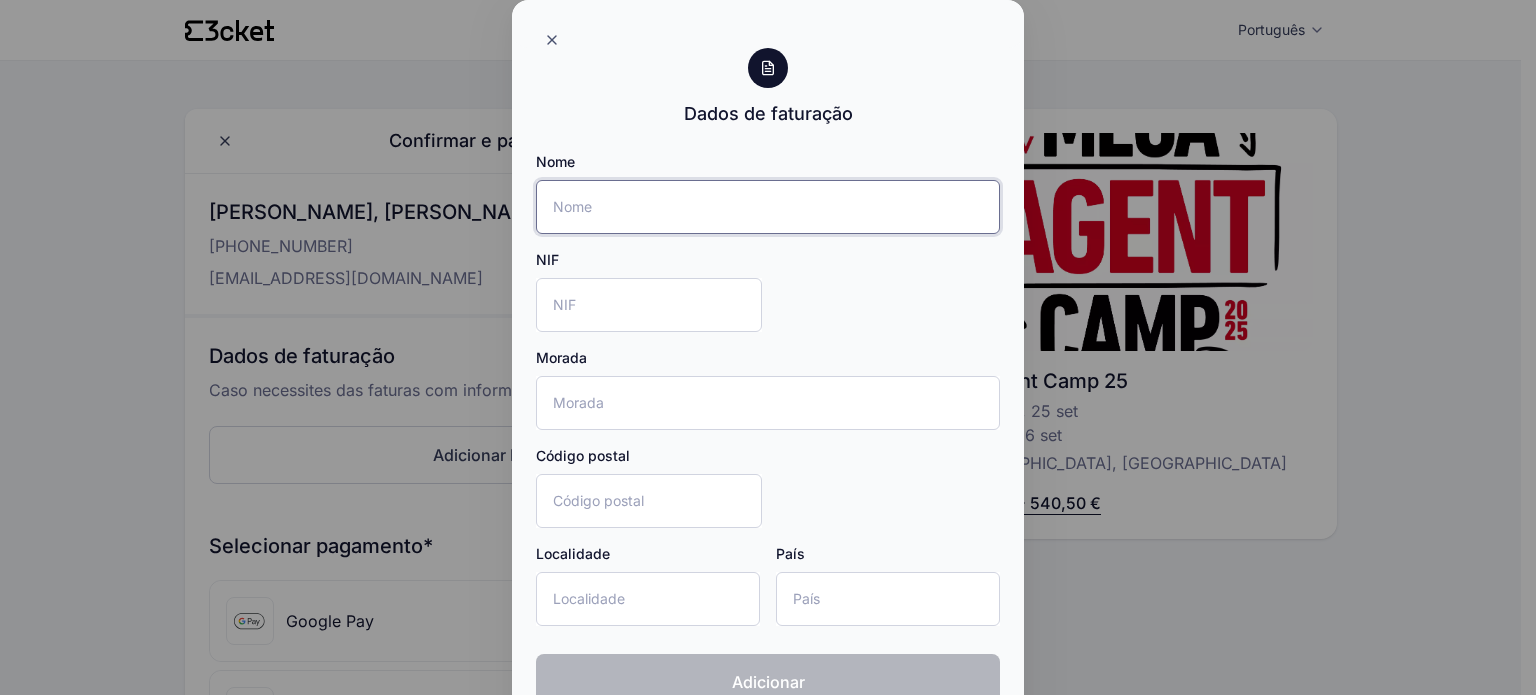 type on "EpisodioLider Unipessoal Lda" 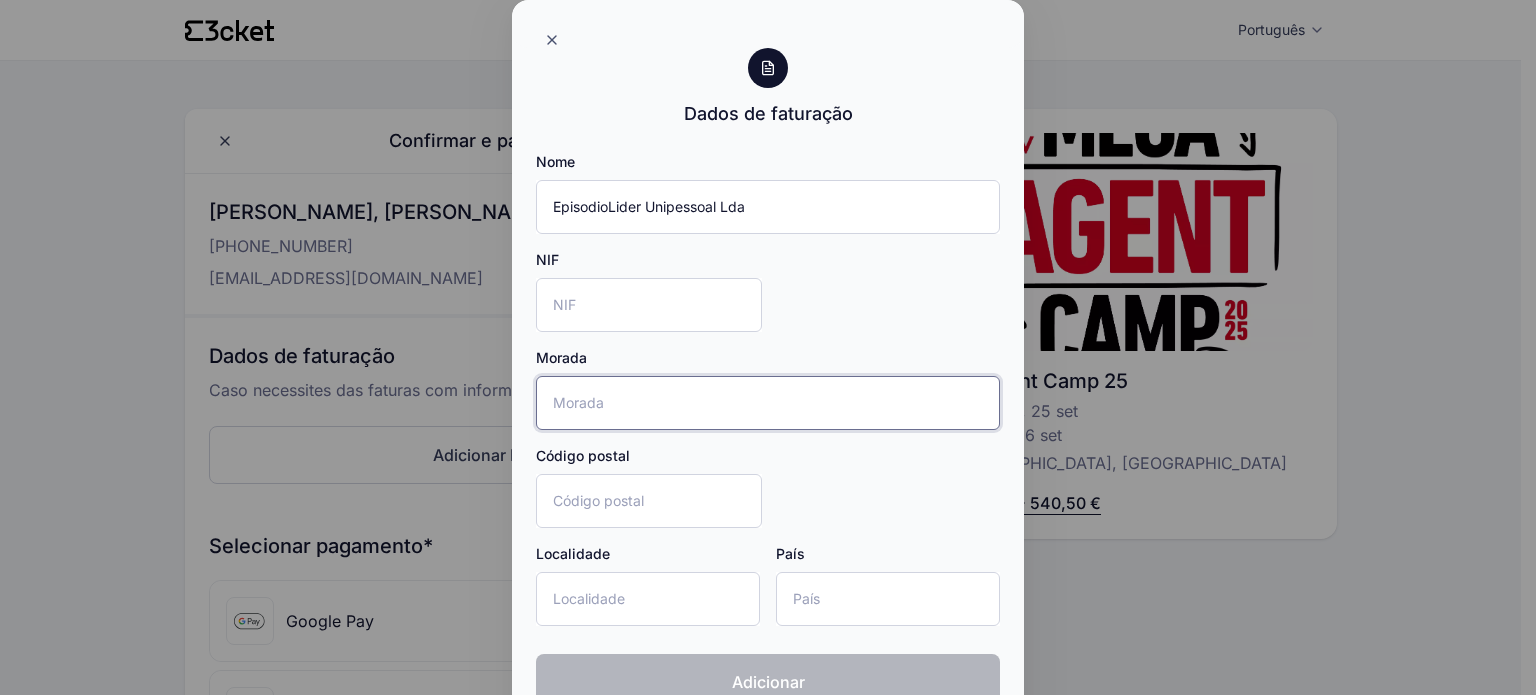 type on "[PERSON_NAME][STREET_ADDRESS]" 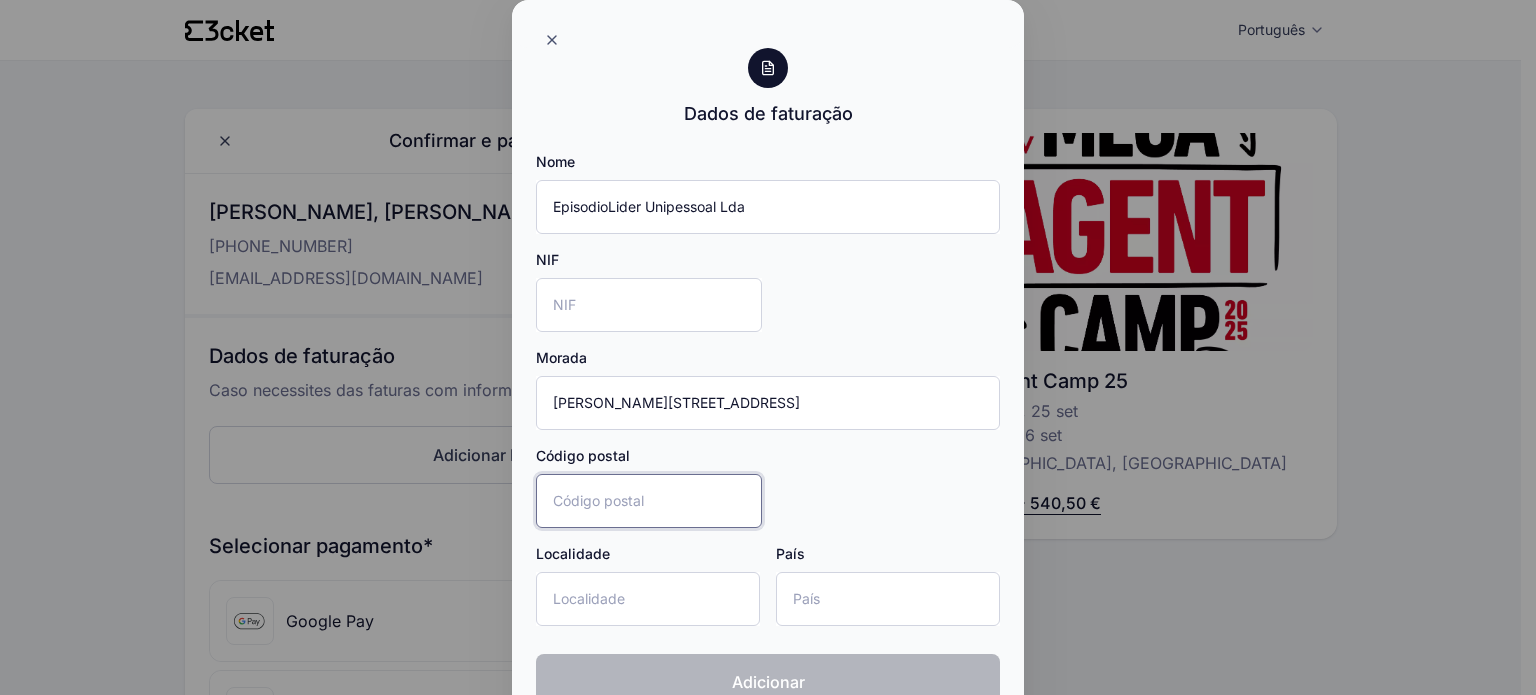 type on "9060-001" 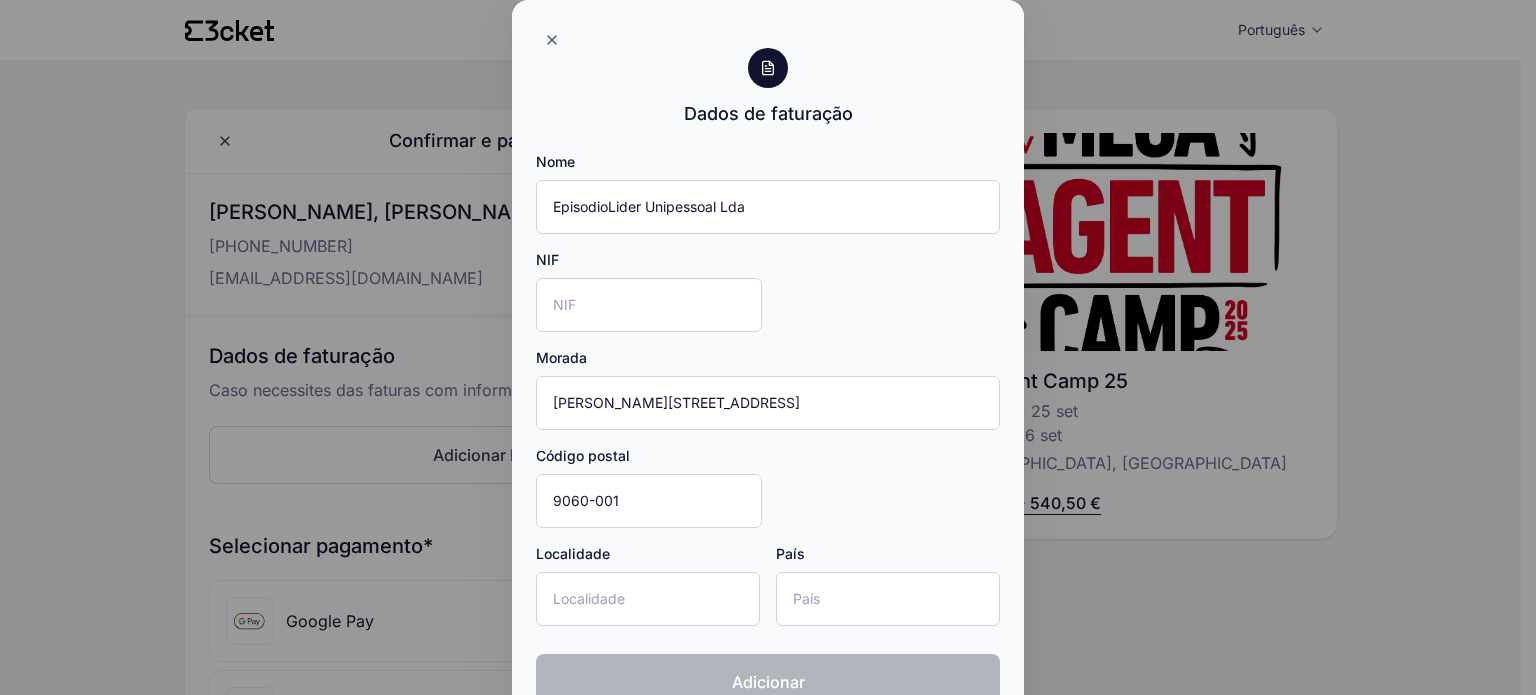 type on "Funchal" 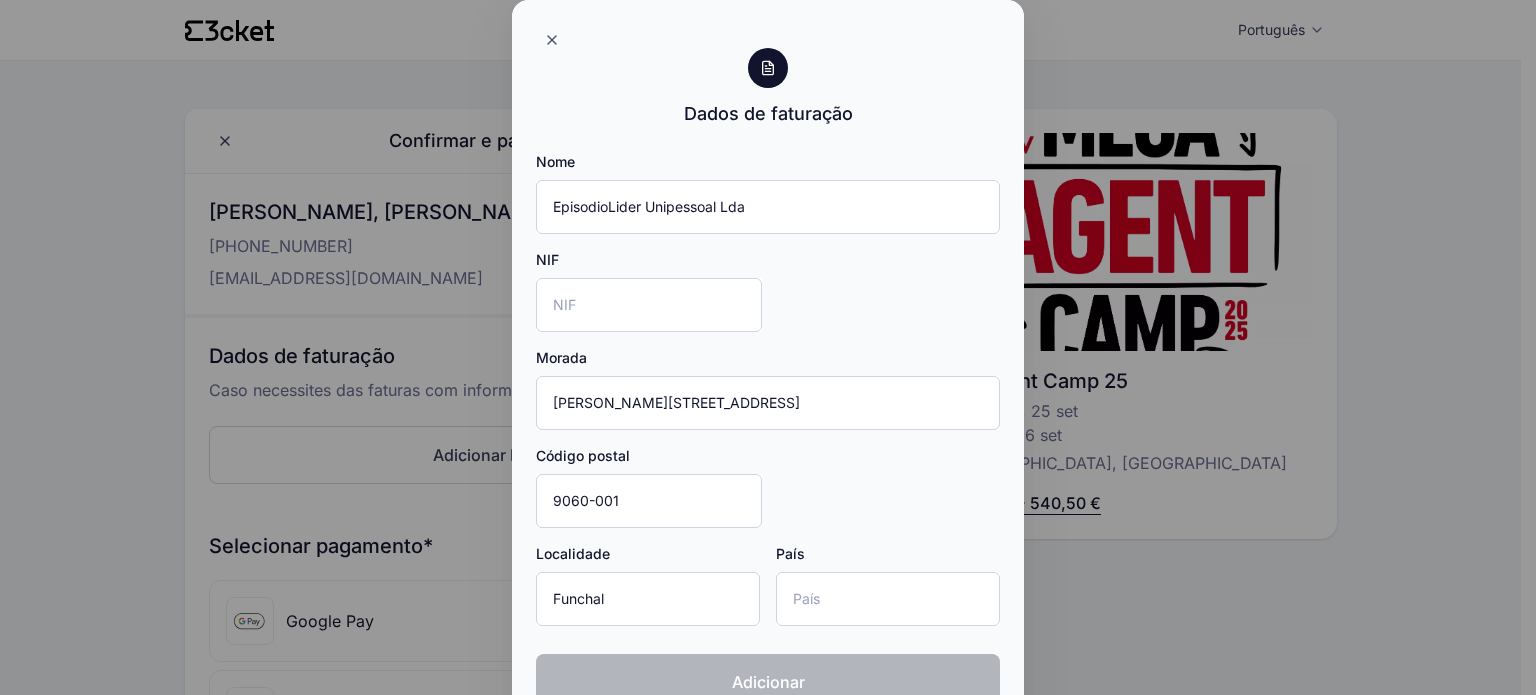 type on "Portugal" 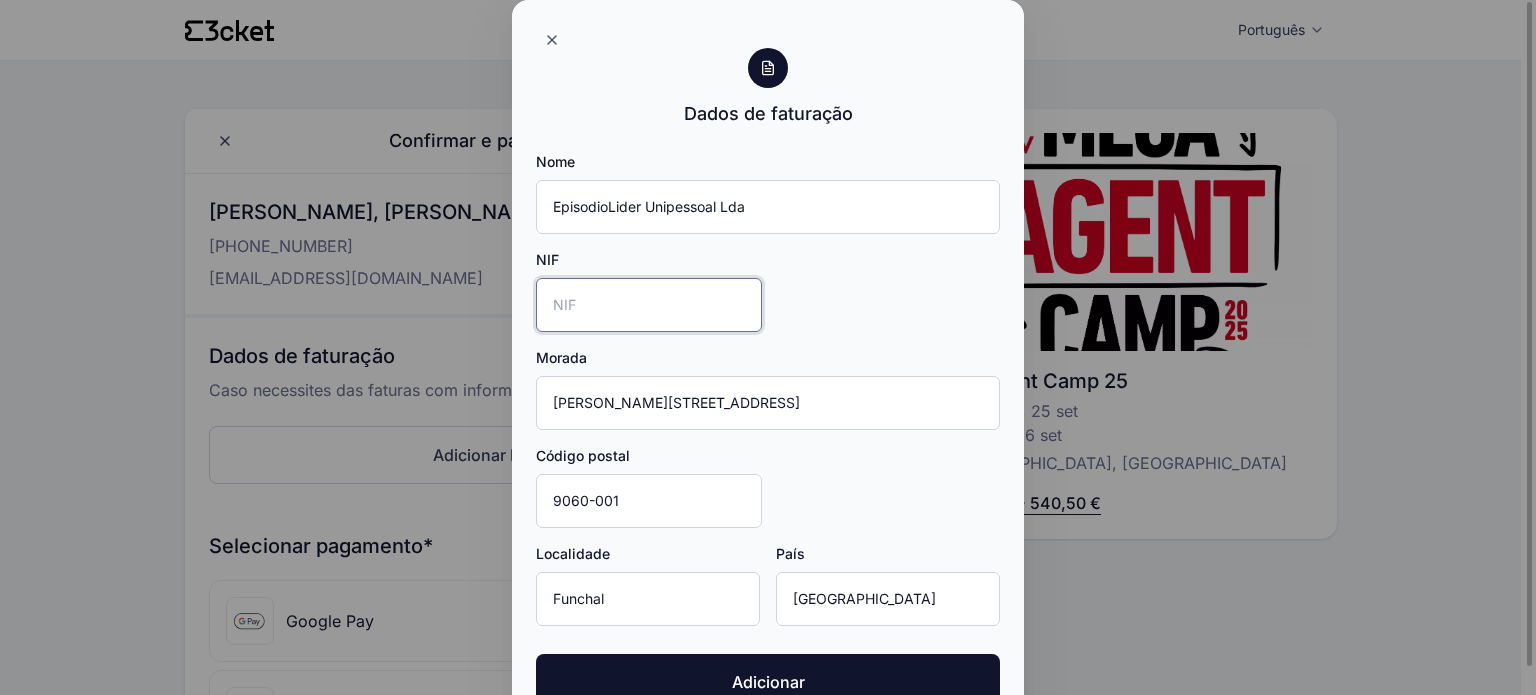 click on "NIF" at bounding box center [649, 305] 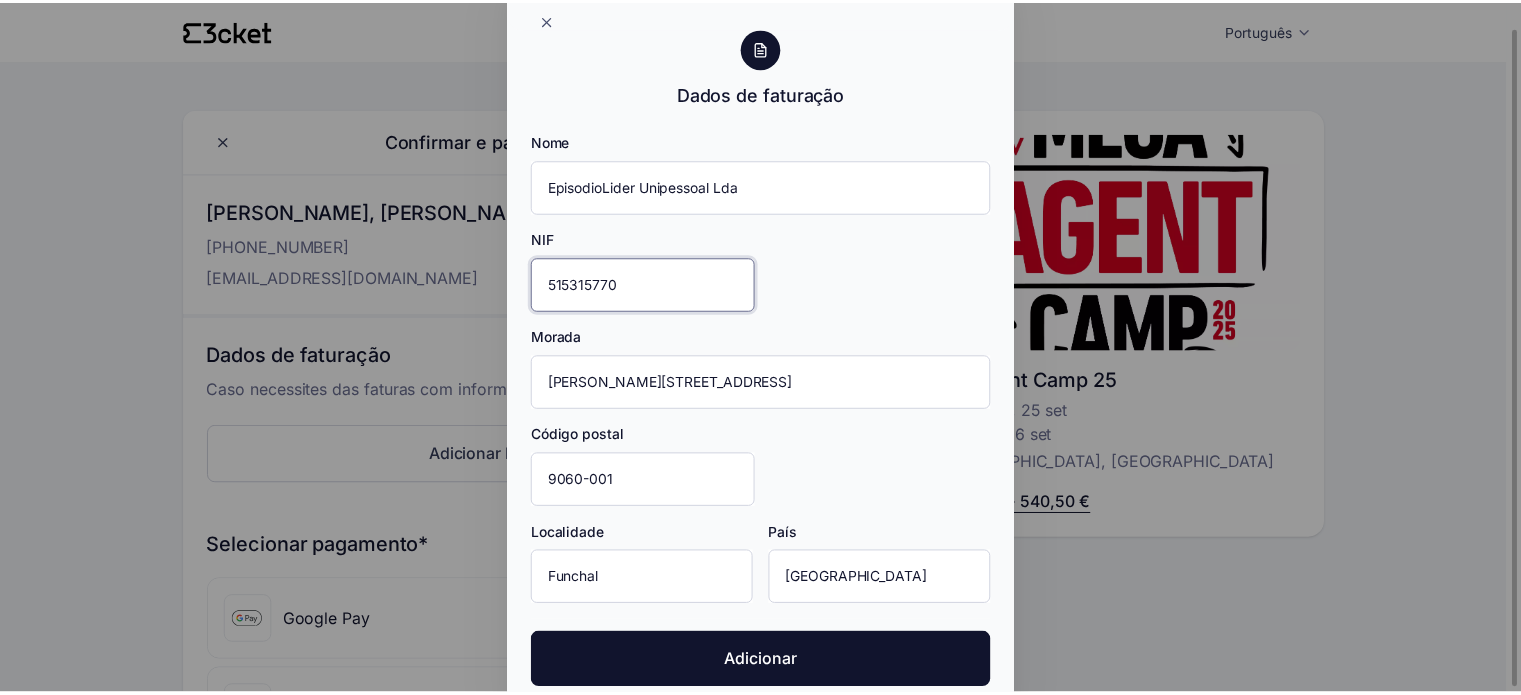 scroll, scrollTop: 36, scrollLeft: 0, axis: vertical 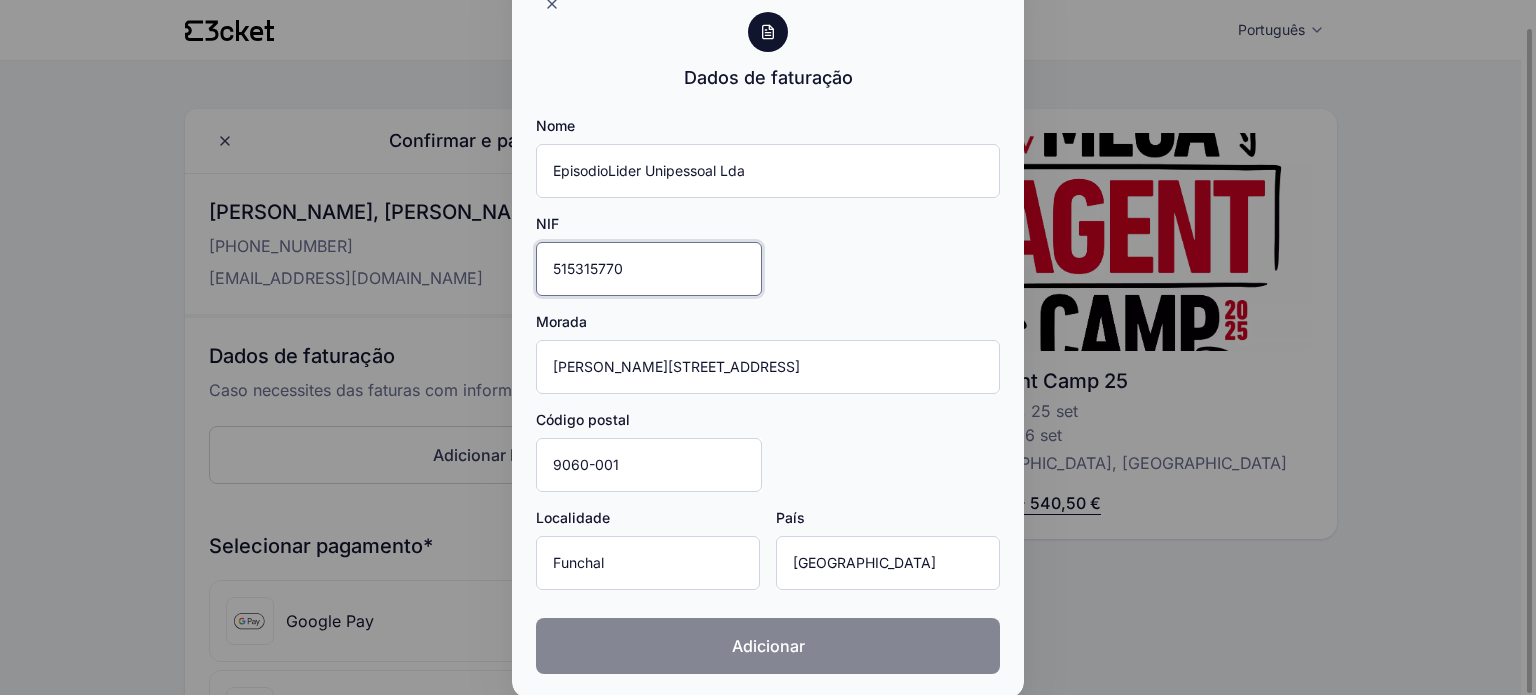 type on "515315770" 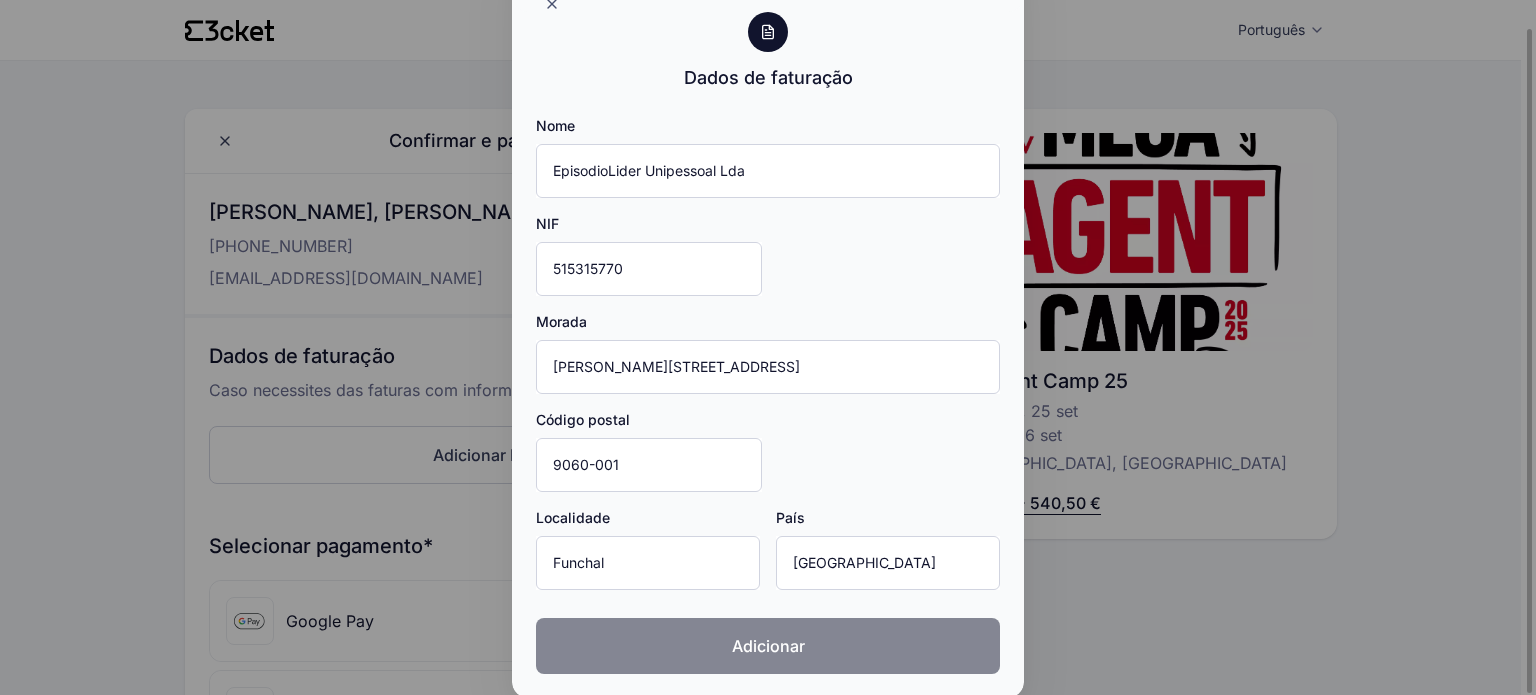 click on "Adicionar" at bounding box center [768, 646] 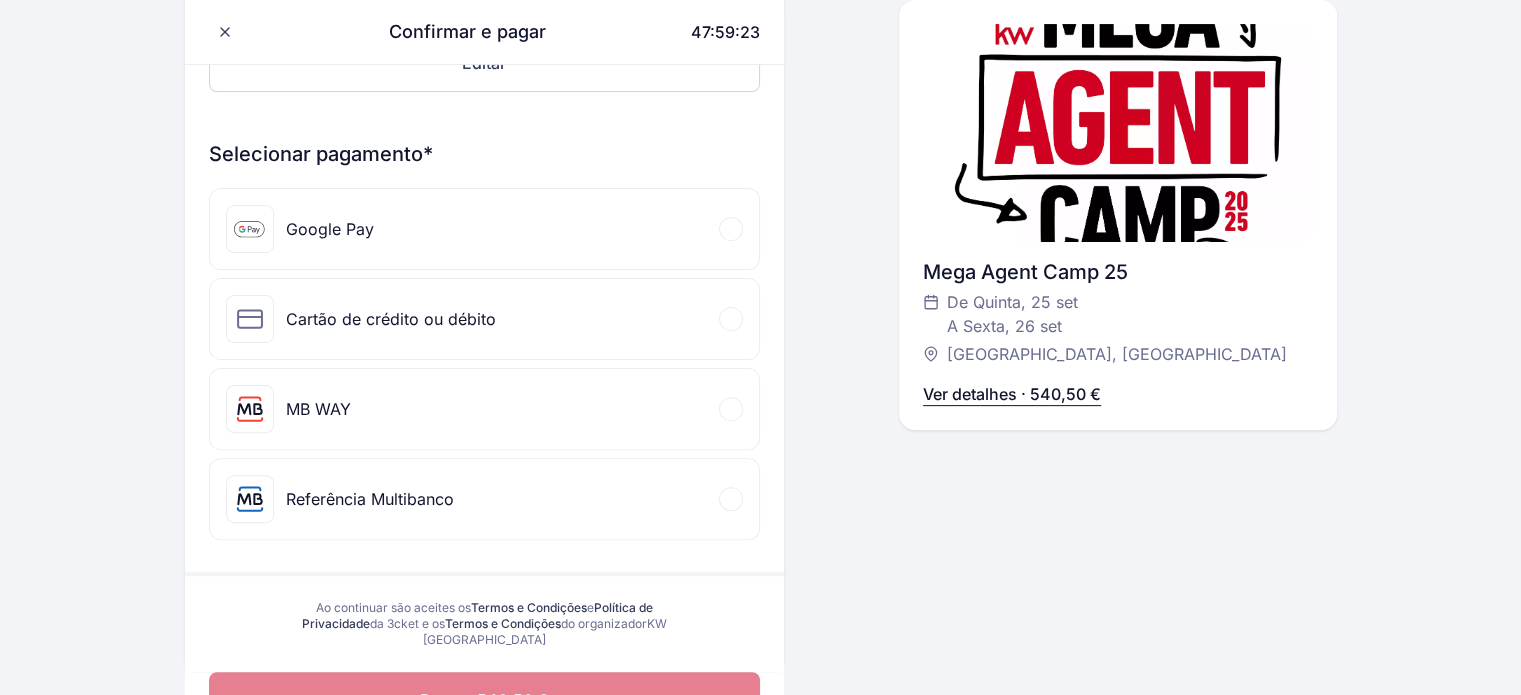 scroll, scrollTop: 600, scrollLeft: 0, axis: vertical 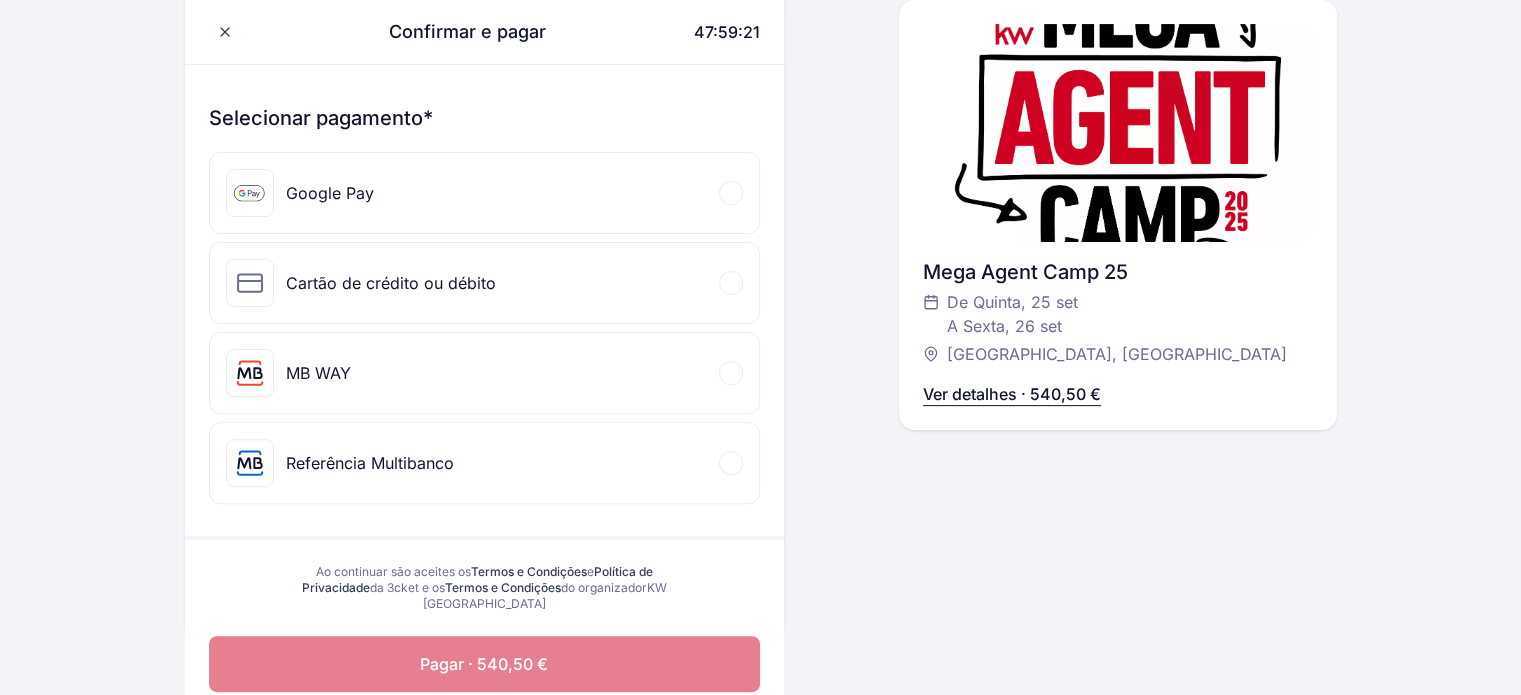 click on "Referência Multibanco" at bounding box center [484, 463] 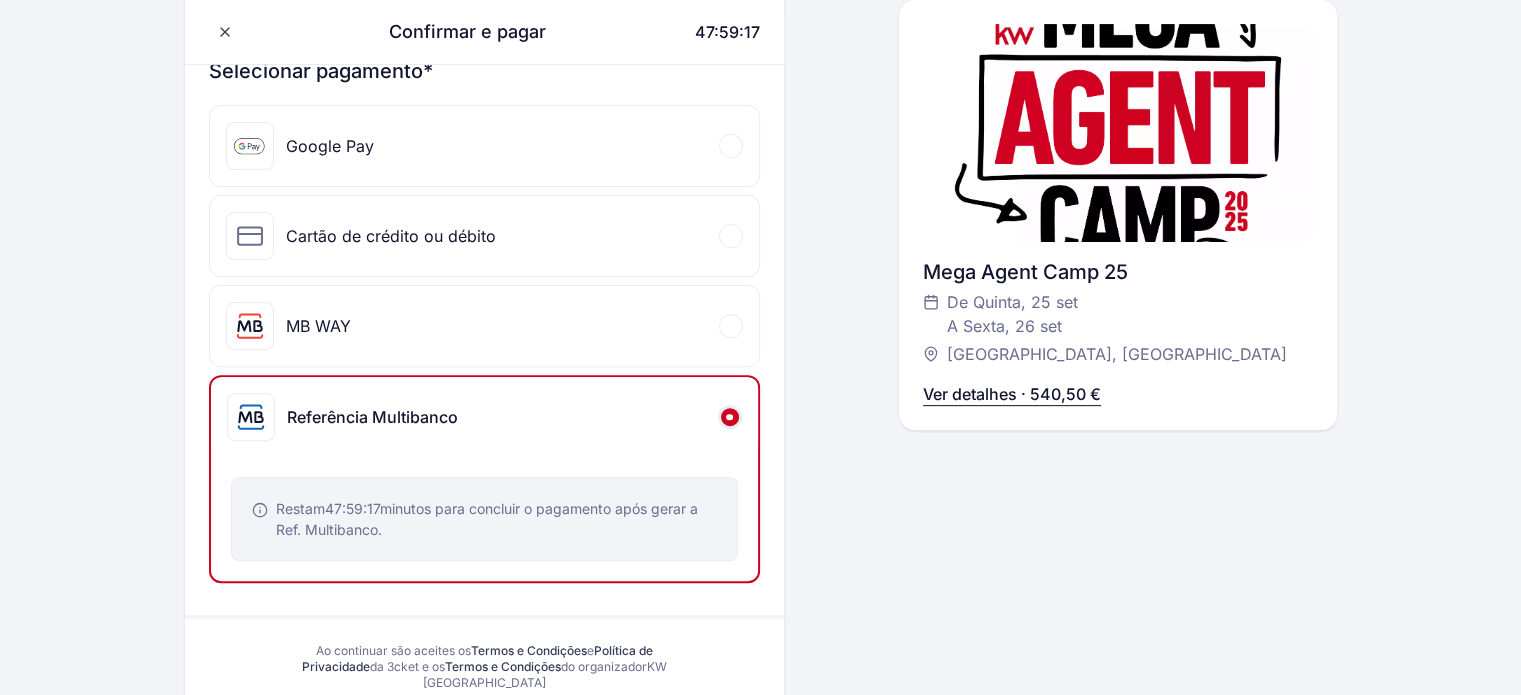 scroll, scrollTop: 949, scrollLeft: 0, axis: vertical 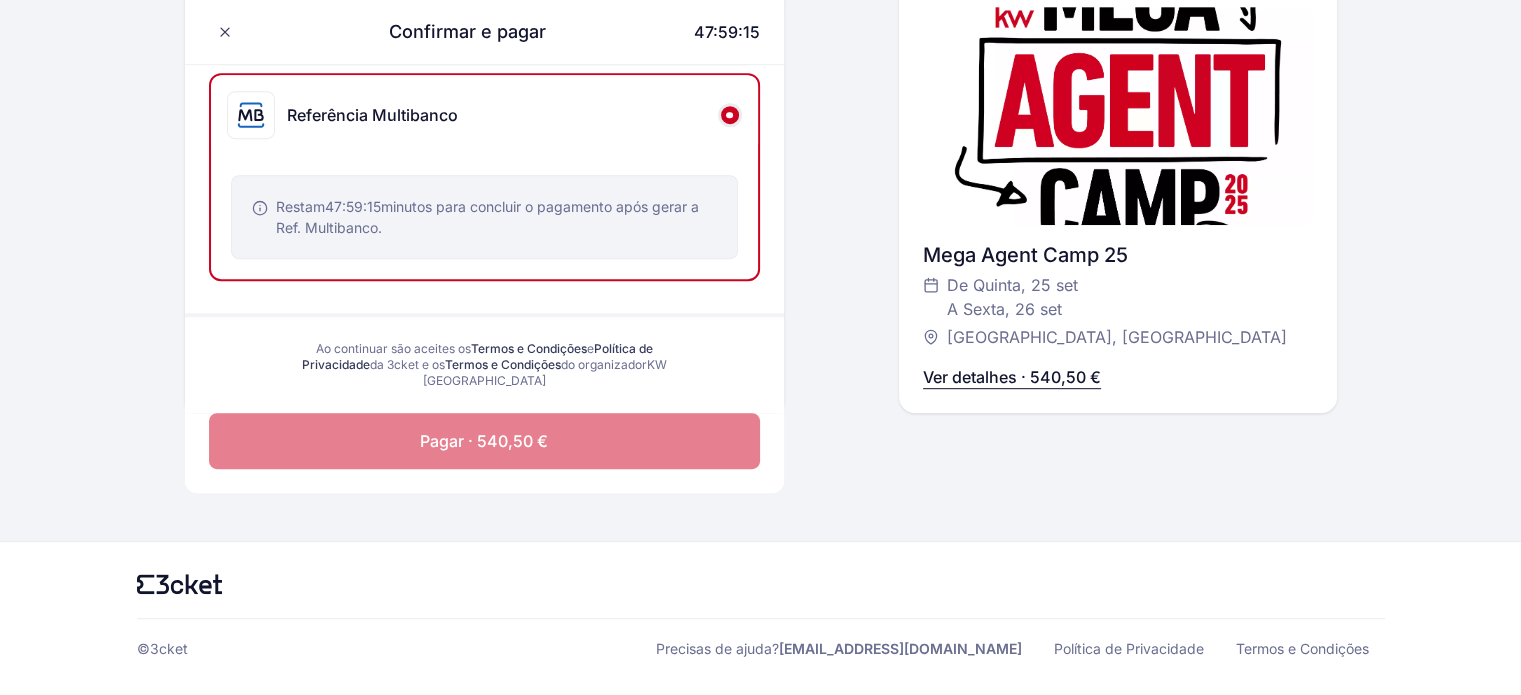 click on "Pagar · 540,50 €" at bounding box center (484, 441) 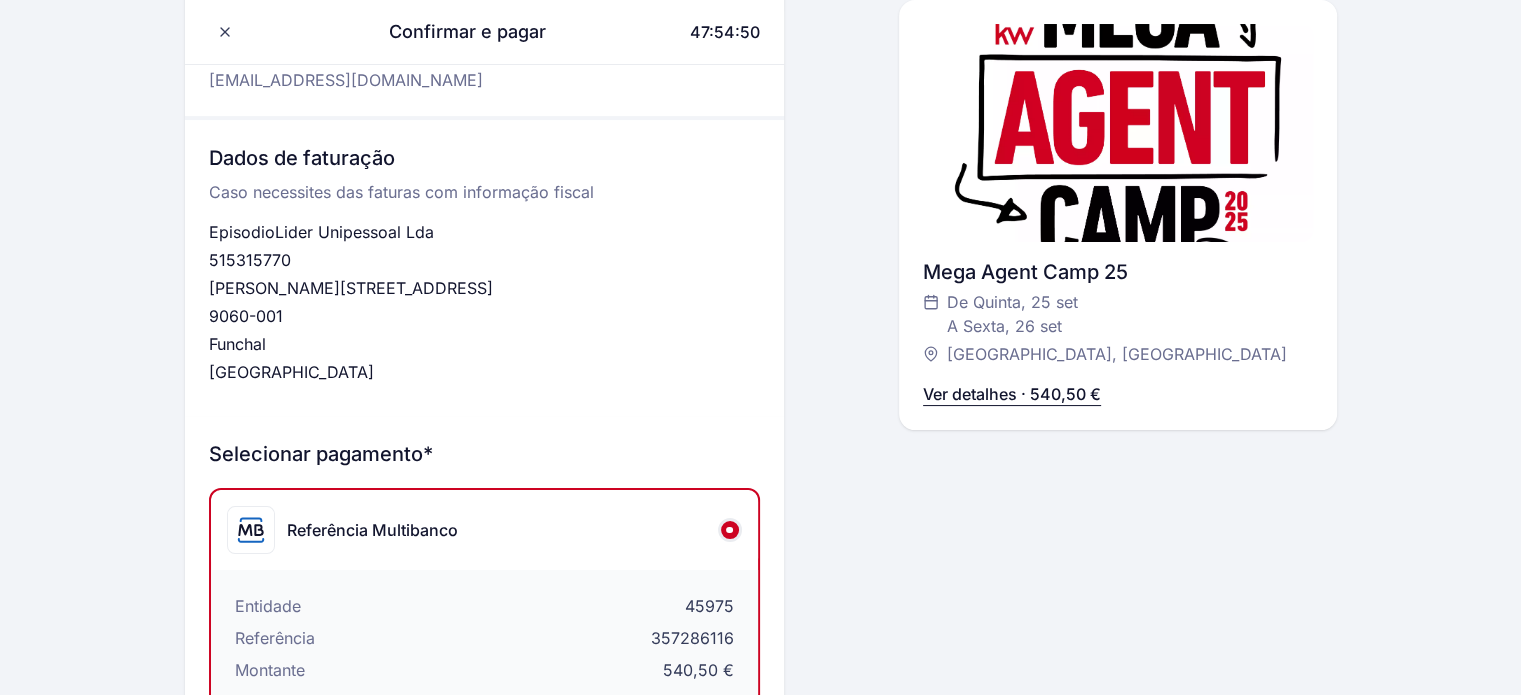 scroll, scrollTop: 500, scrollLeft: 0, axis: vertical 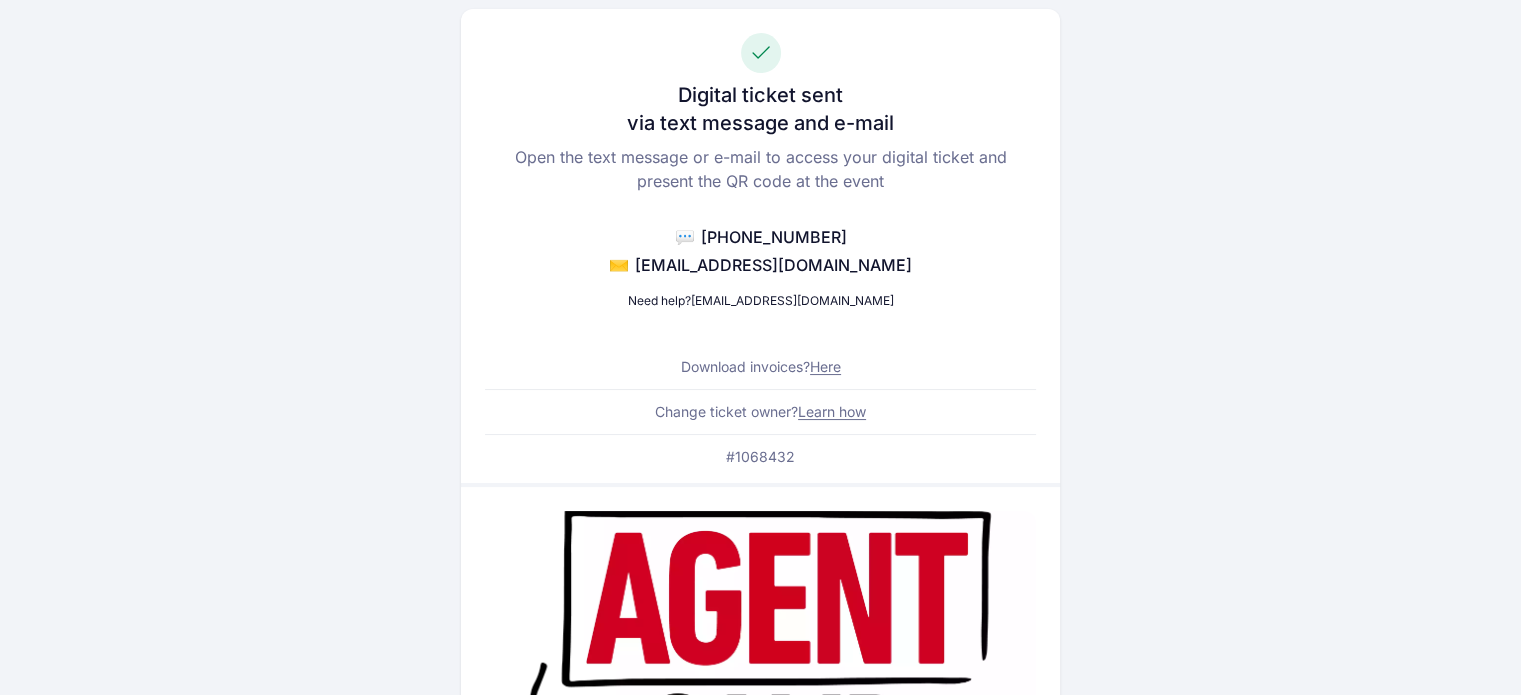 click on "Here" at bounding box center (825, 366) 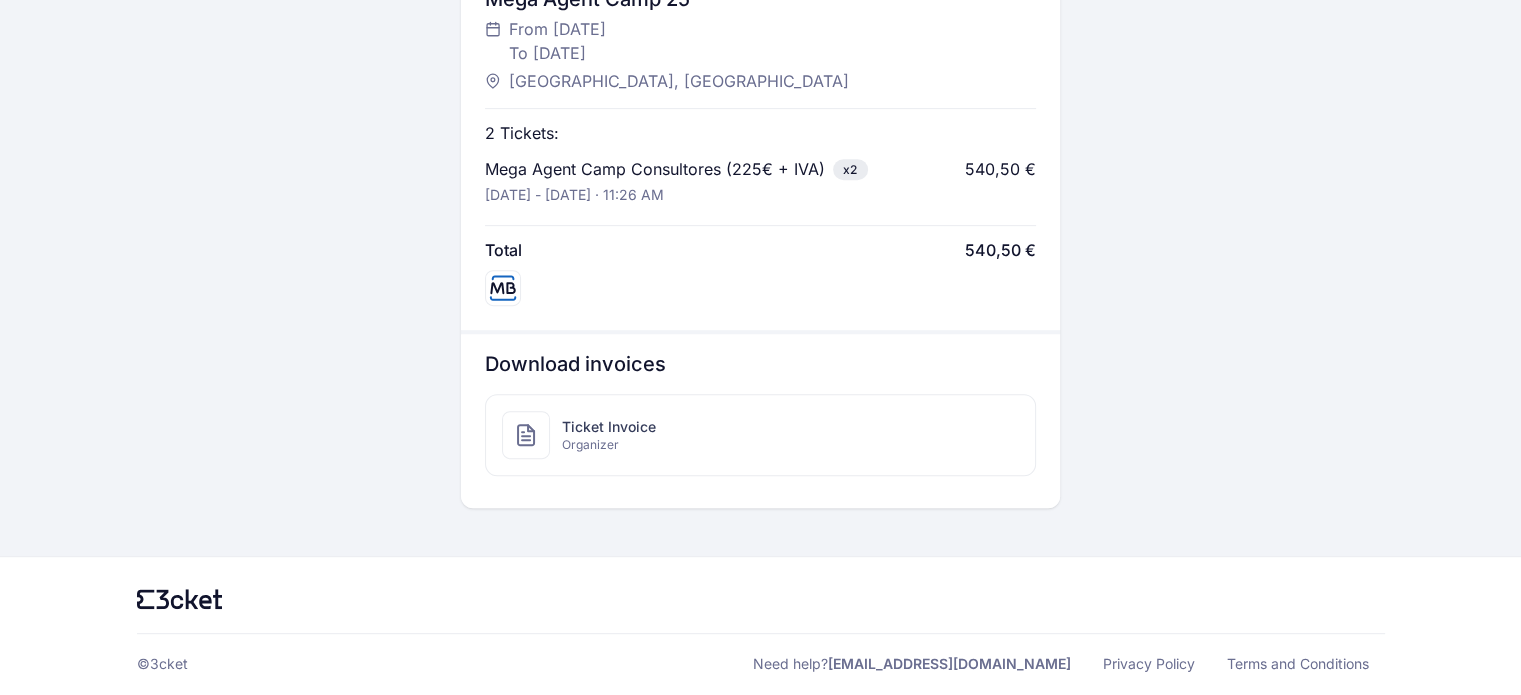 scroll, scrollTop: 876, scrollLeft: 0, axis: vertical 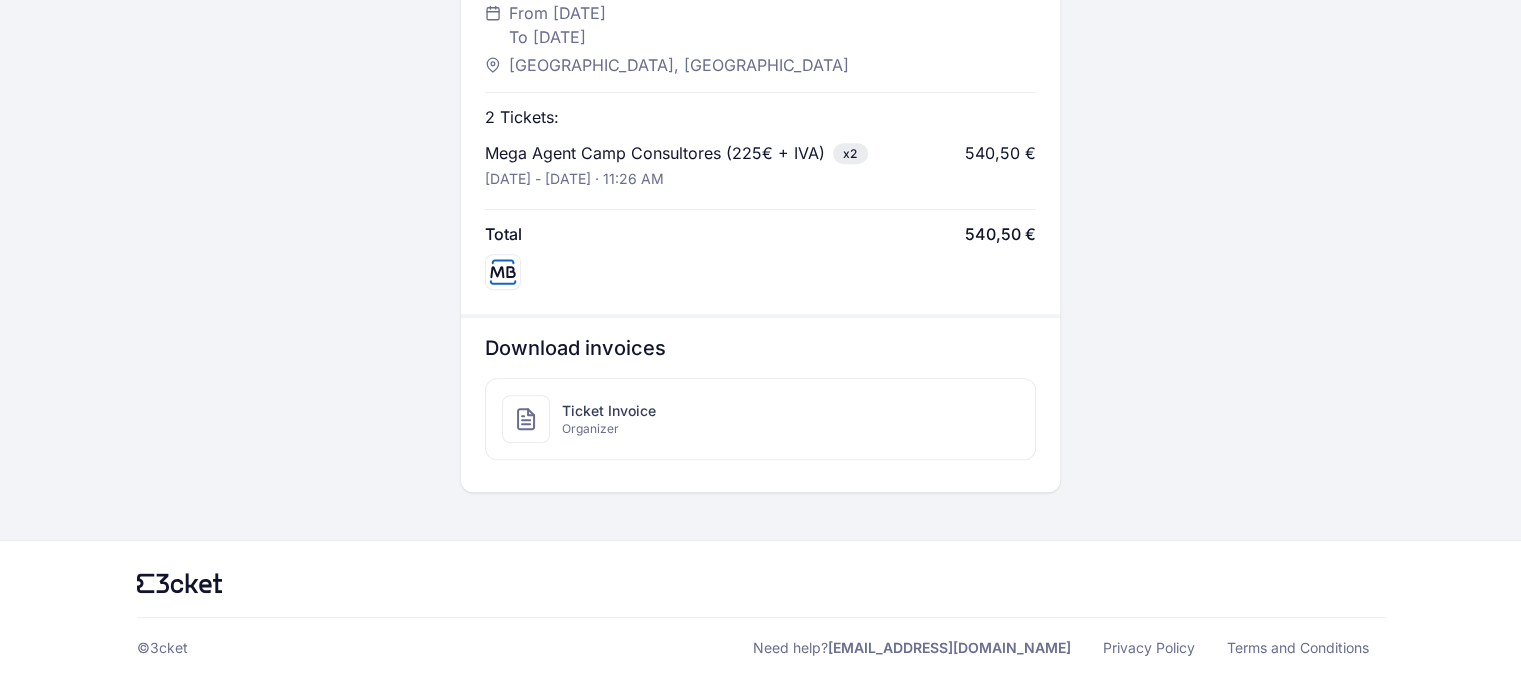 click on "Organizer" at bounding box center [609, 429] 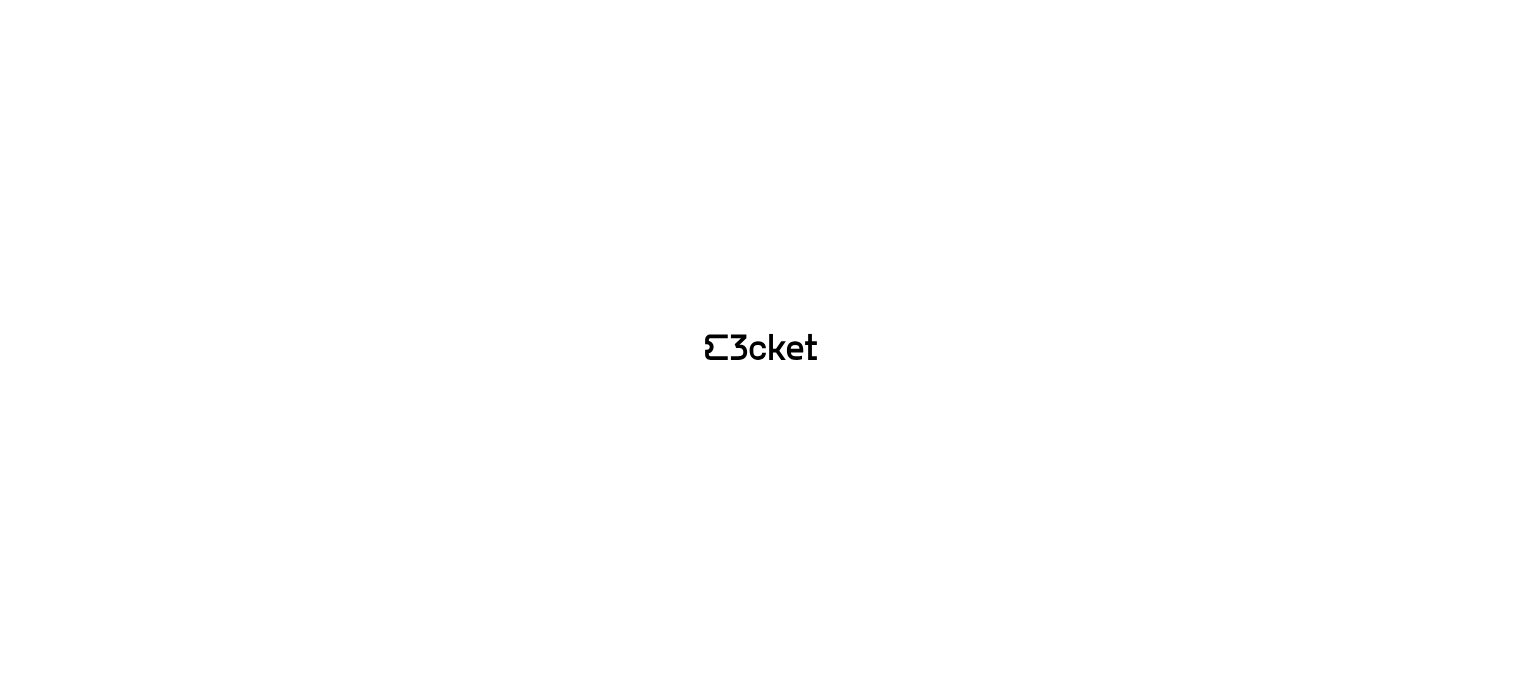 scroll, scrollTop: 0, scrollLeft: 0, axis: both 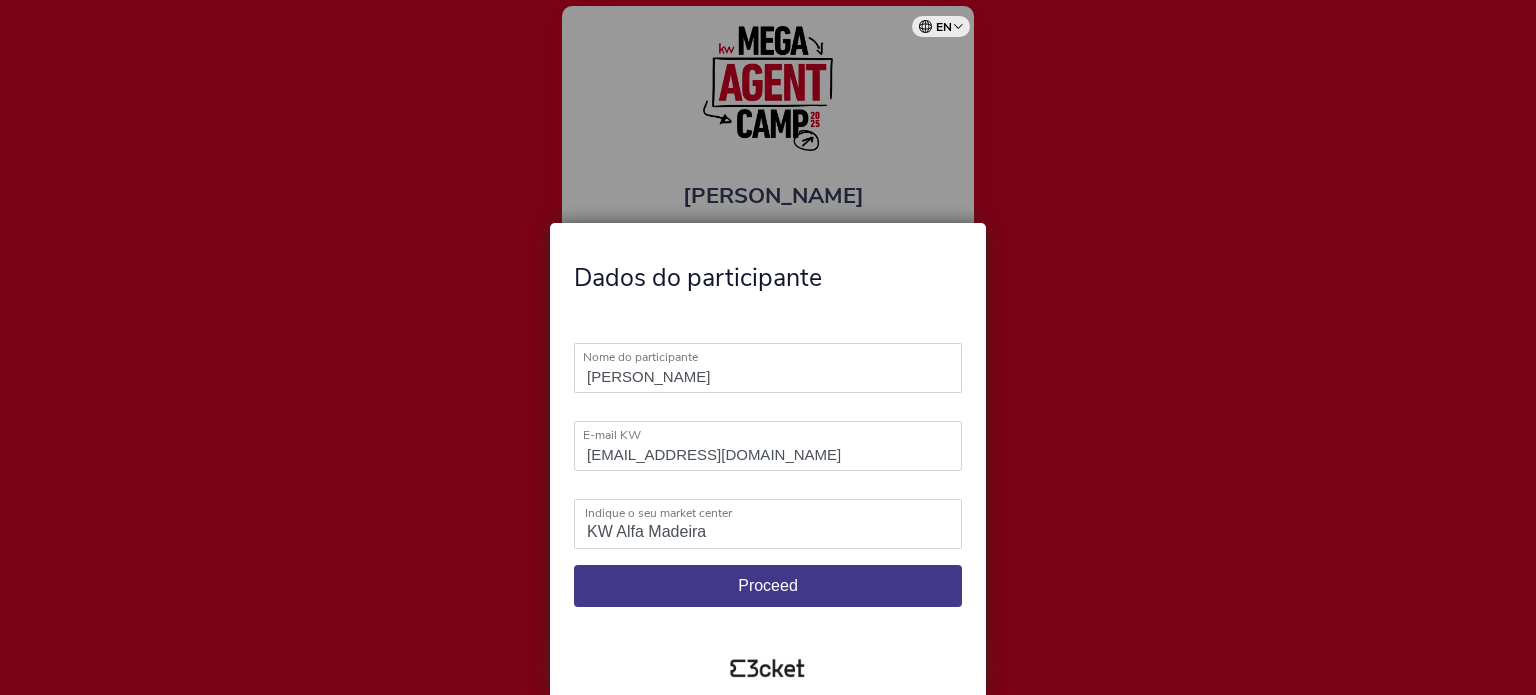 select on "KW Alfa Madeira" 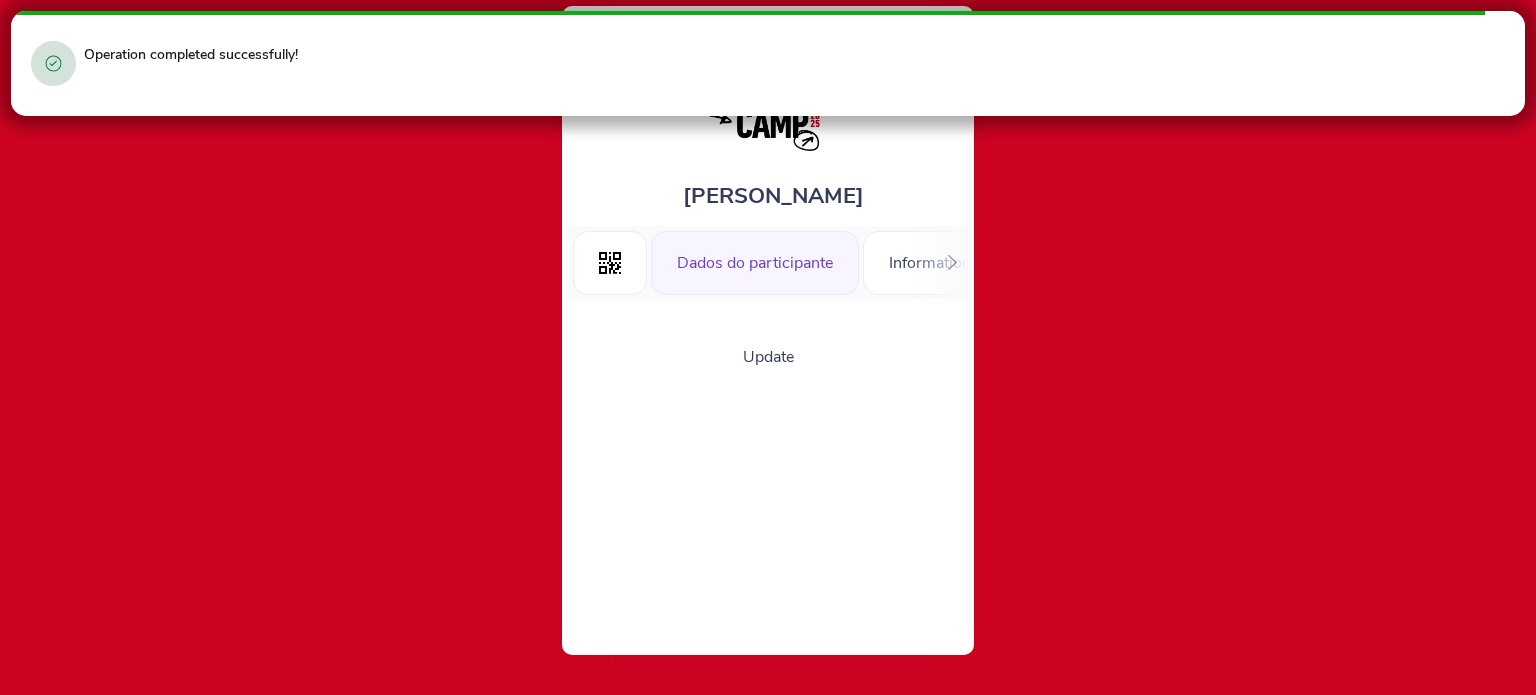 scroll, scrollTop: 0, scrollLeft: 0, axis: both 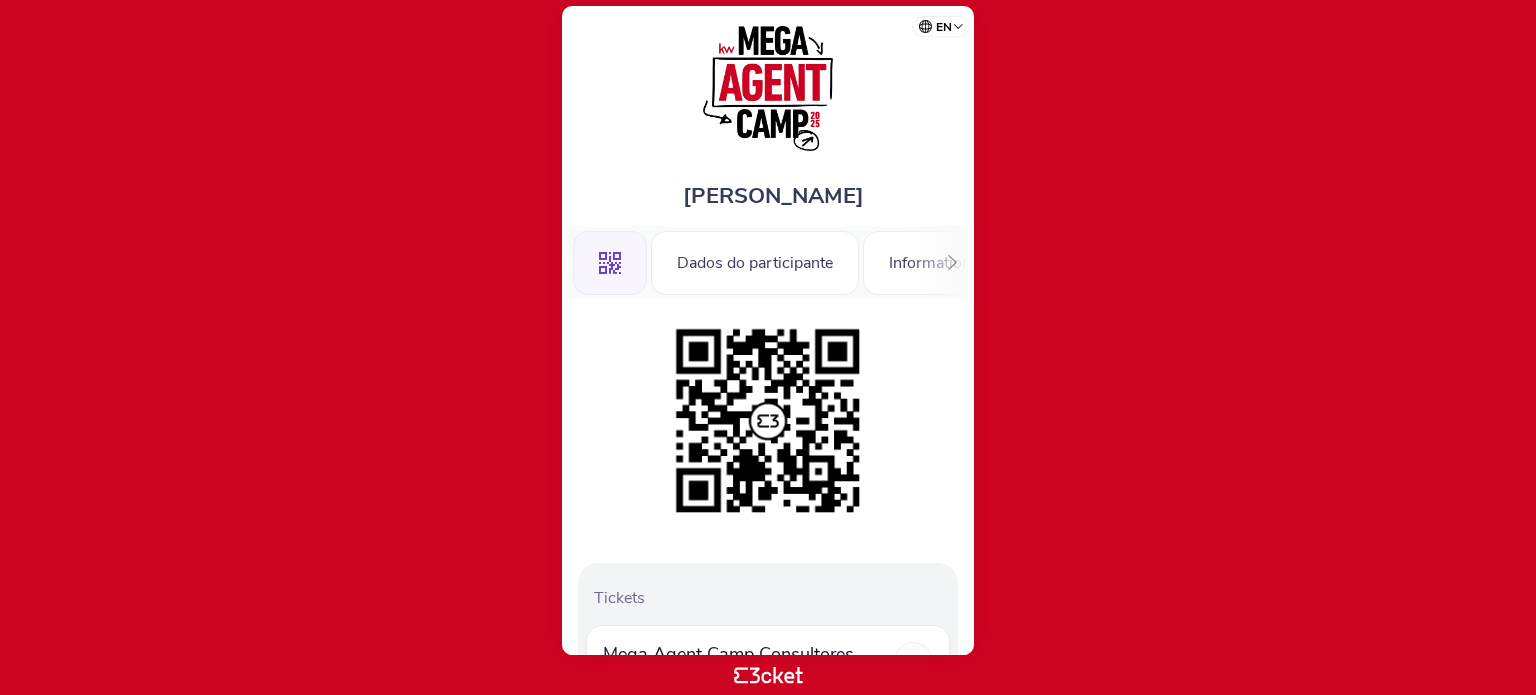 click on "Português (Portugal)
English
Español
Catalan
Français" at bounding box center (945, 23) 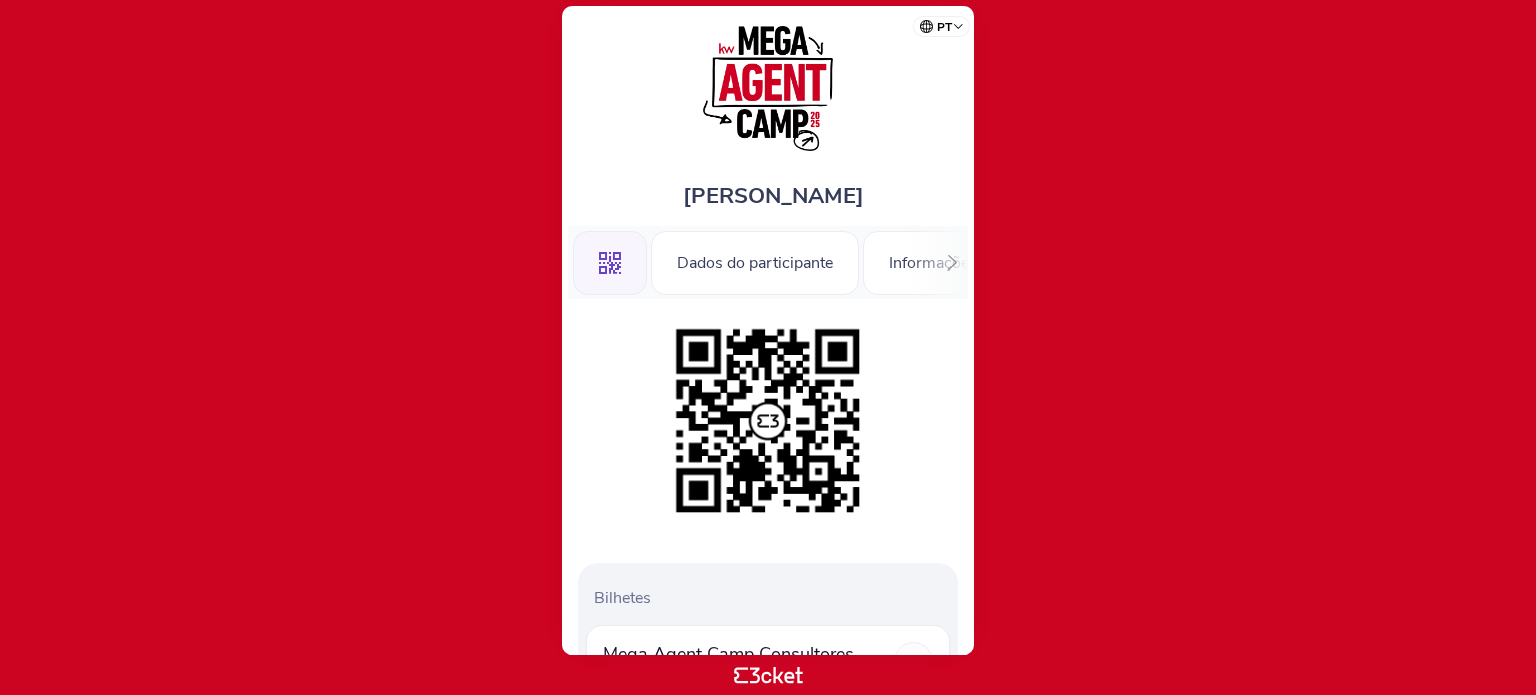 scroll, scrollTop: 0, scrollLeft: 0, axis: both 